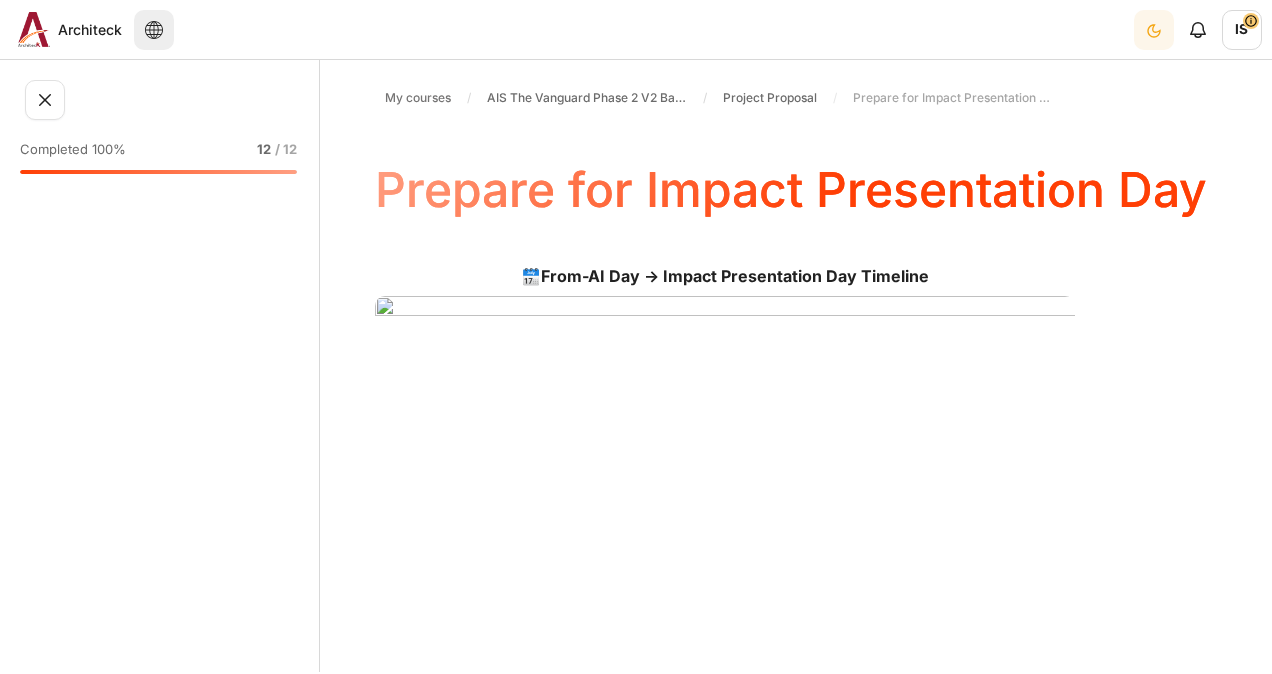 scroll, scrollTop: 0, scrollLeft: 0, axis: both 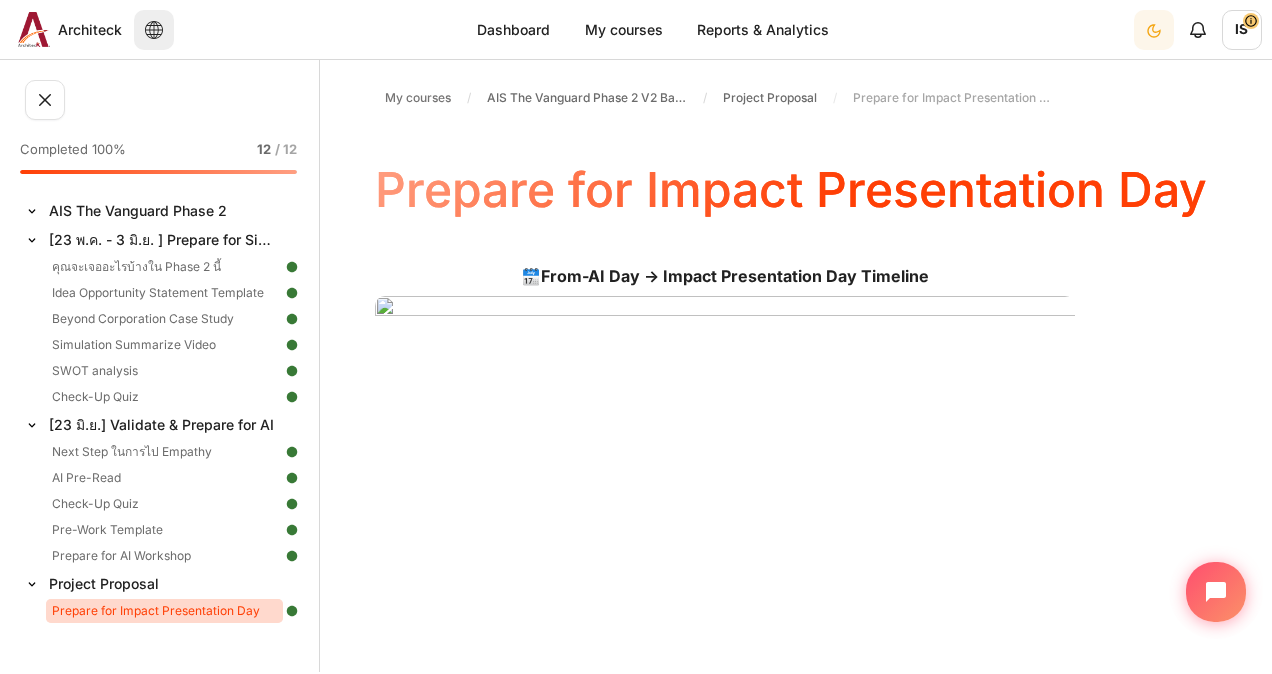 click on "Prepare for Impact Presentation Day" at bounding box center (164, 611) 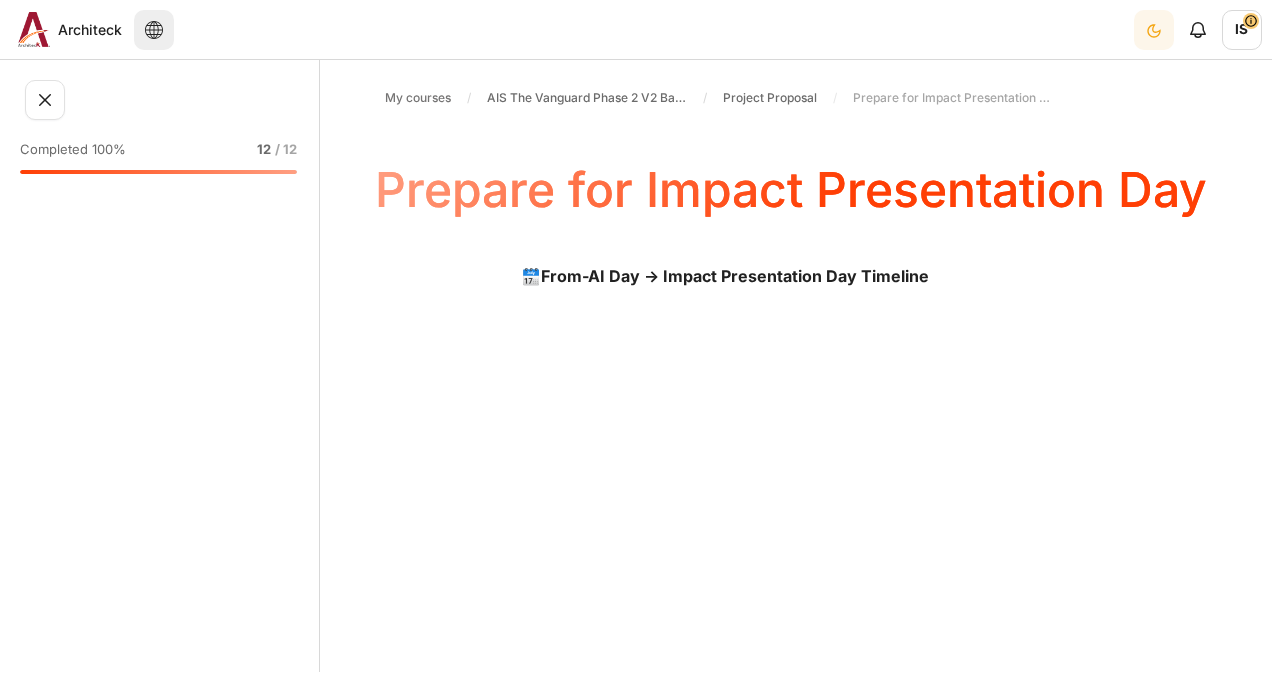 scroll, scrollTop: 0, scrollLeft: 0, axis: both 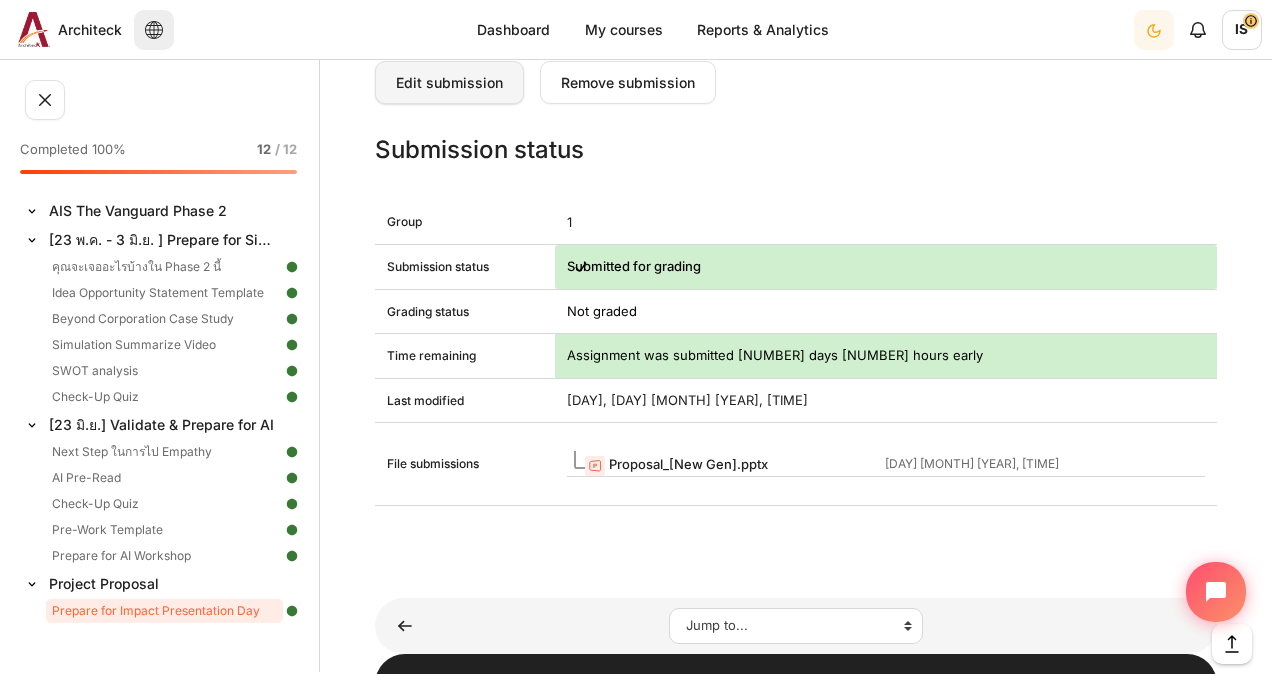 click on "Edit submission" at bounding box center (449, 82) 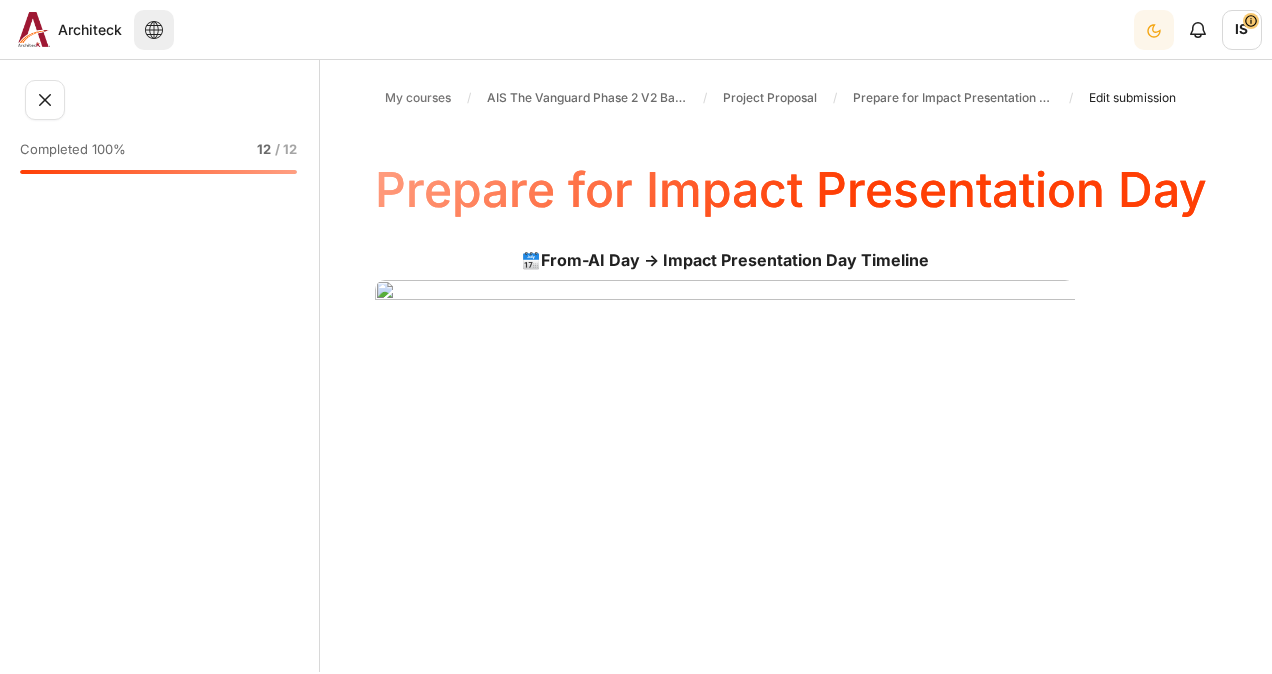 scroll, scrollTop: 0, scrollLeft: 0, axis: both 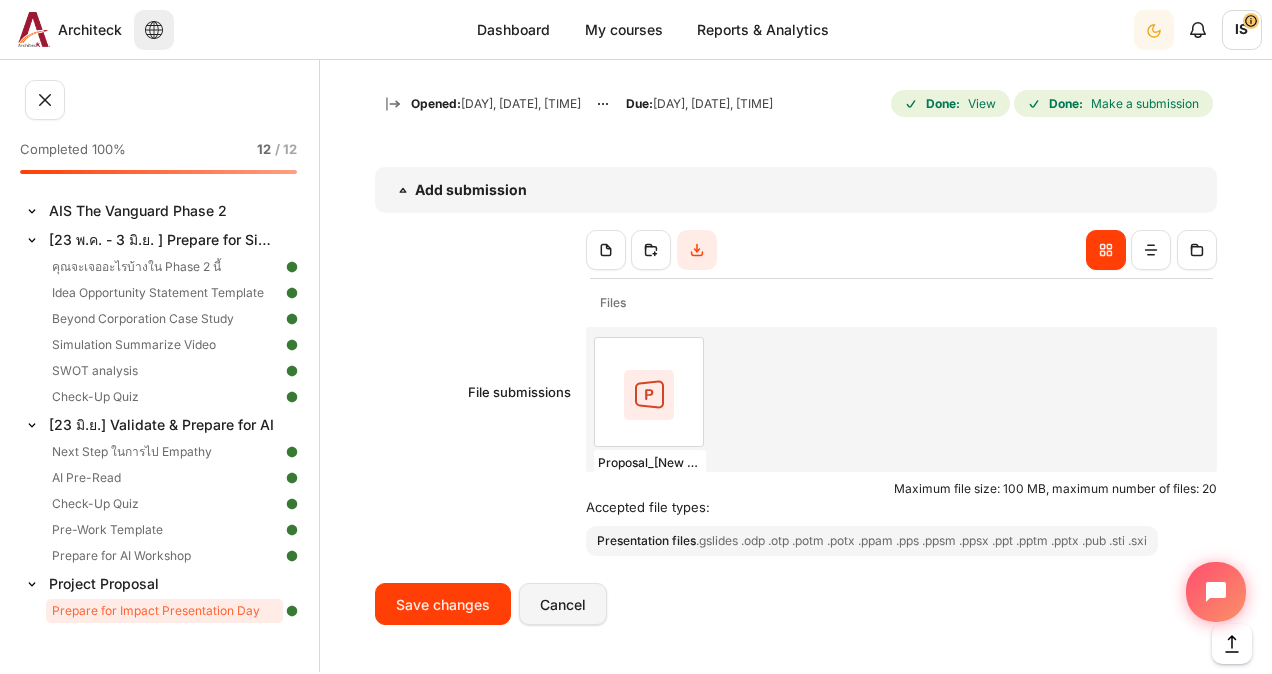 click on "Cancel" at bounding box center (563, 604) 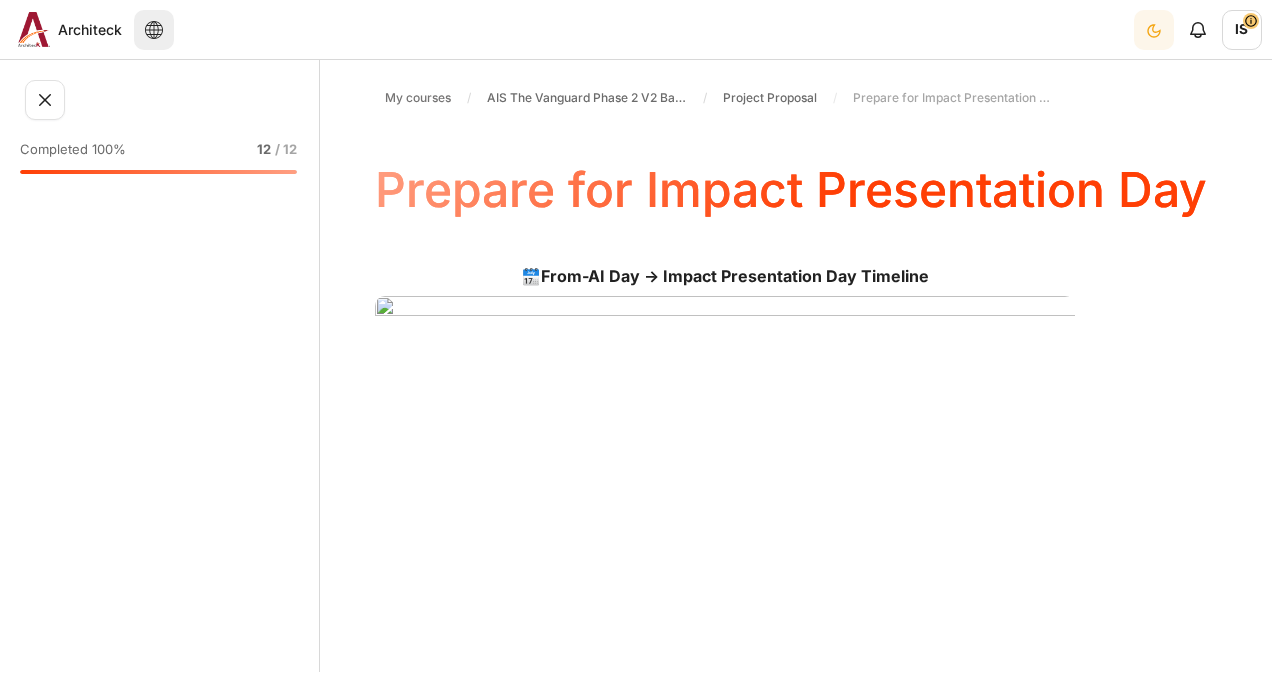 scroll, scrollTop: 0, scrollLeft: 0, axis: both 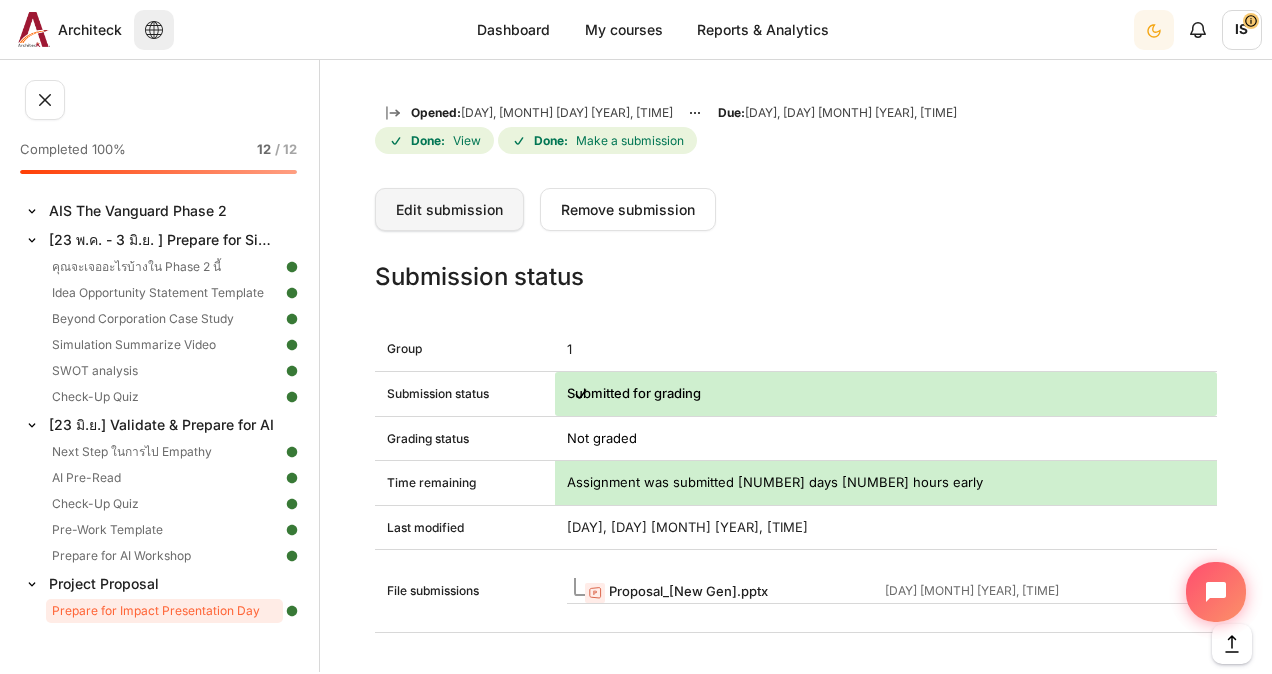 click on "Edit submission" at bounding box center (449, 209) 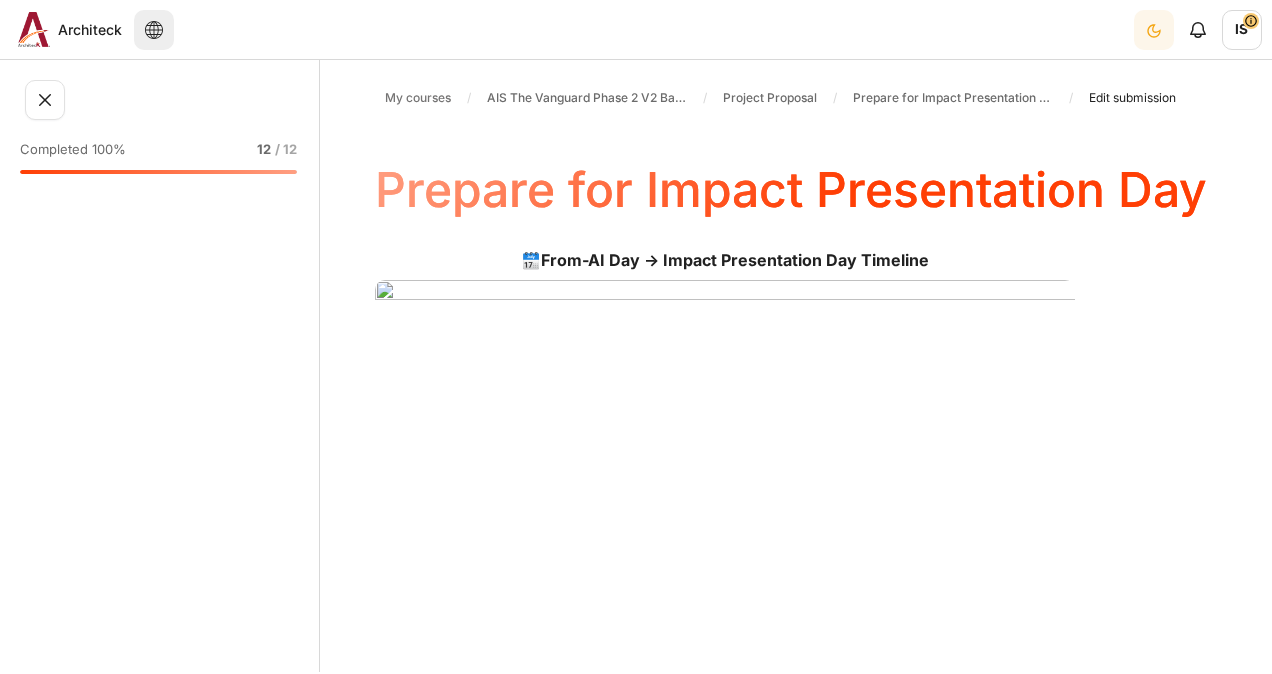 scroll, scrollTop: 0, scrollLeft: 0, axis: both 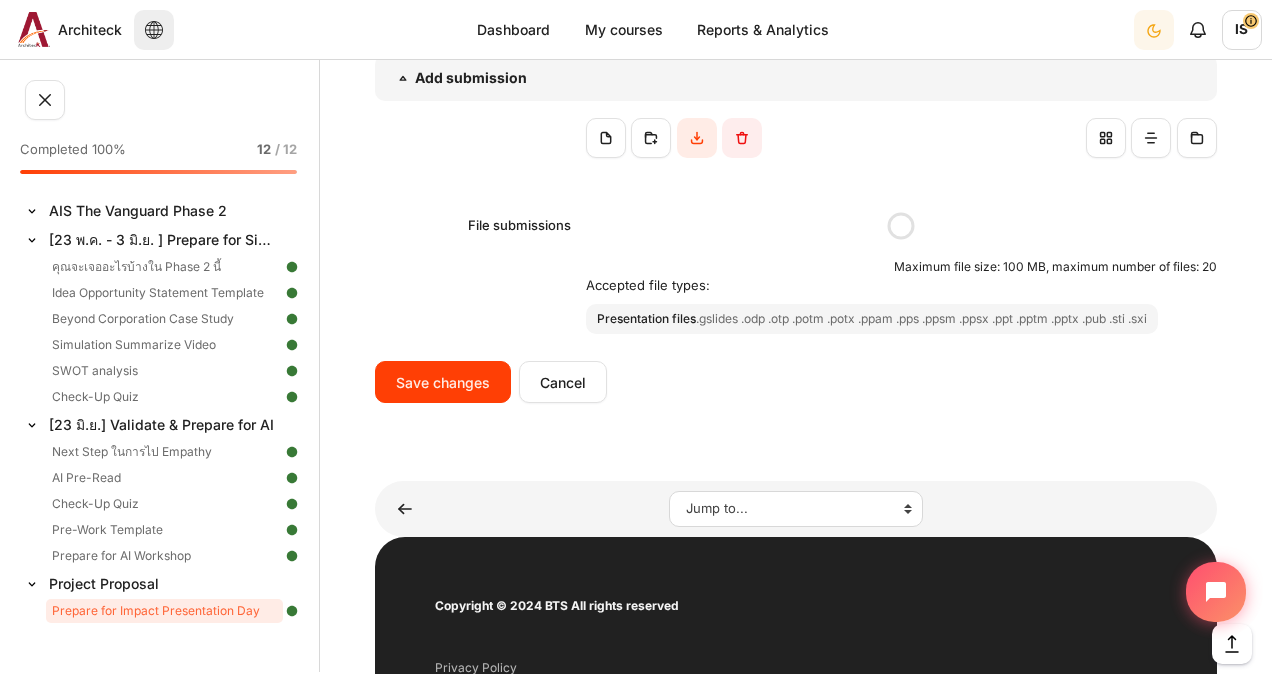 click on "Jump to...
Jump to...
คุณจะเจออะไรบ้างใน Phase 2 นี้
Idea Opportunity Statement Template
Beyond Corporation Case Study
Simulation Summarize Video
SWOT analysis
Check-Up Quiz
Next Step ในการไป Empathy
AI Pre-Read
Check-Up Quiz
Pre-Work Template
Prepare for AI Workshop" at bounding box center [796, 509] 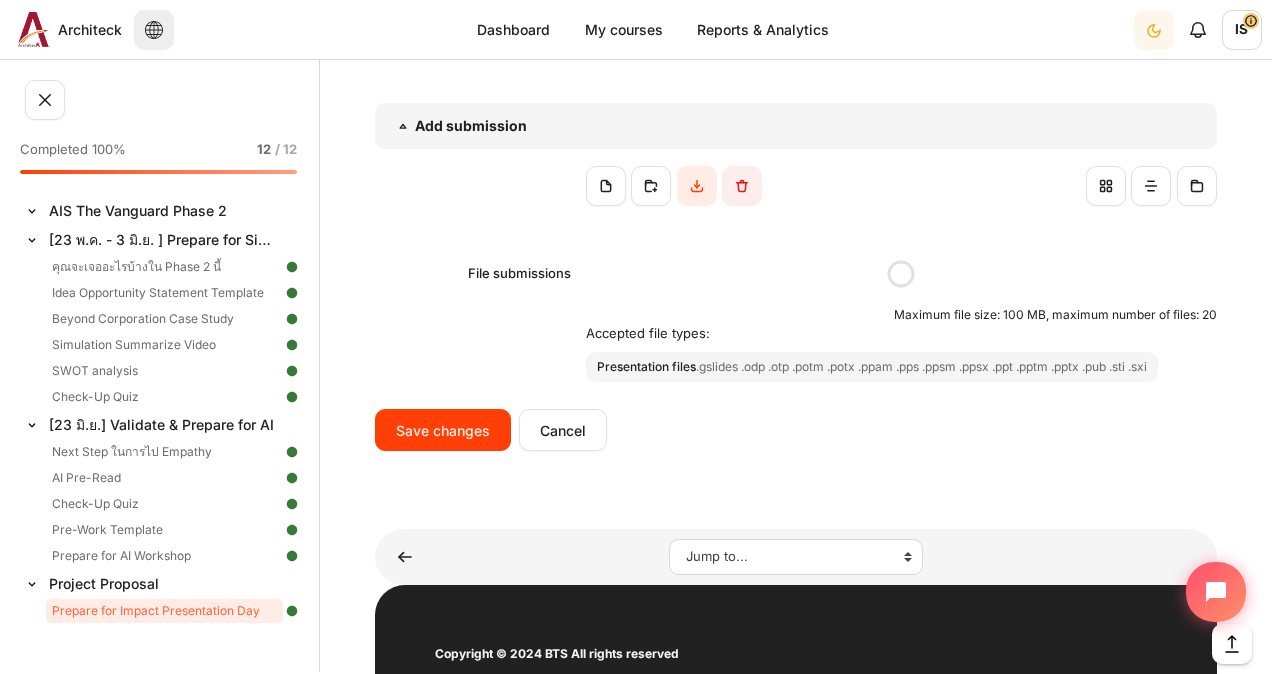 scroll, scrollTop: 2267, scrollLeft: 0, axis: vertical 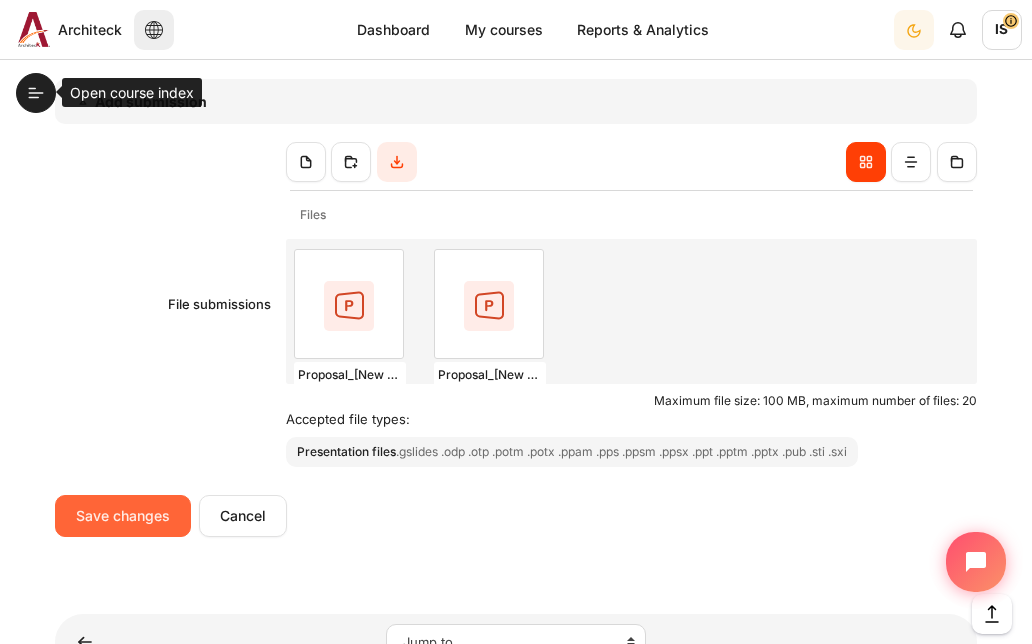 click on "Save changes" at bounding box center (123, 516) 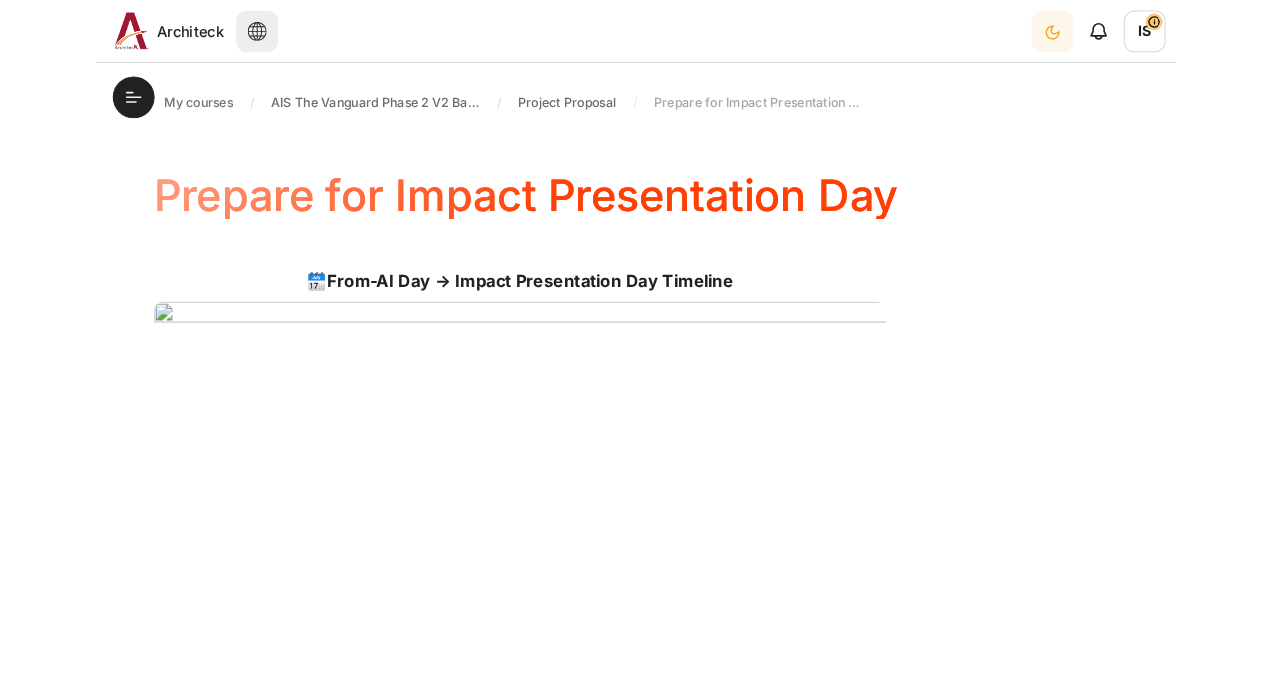 scroll, scrollTop: 0, scrollLeft: 0, axis: both 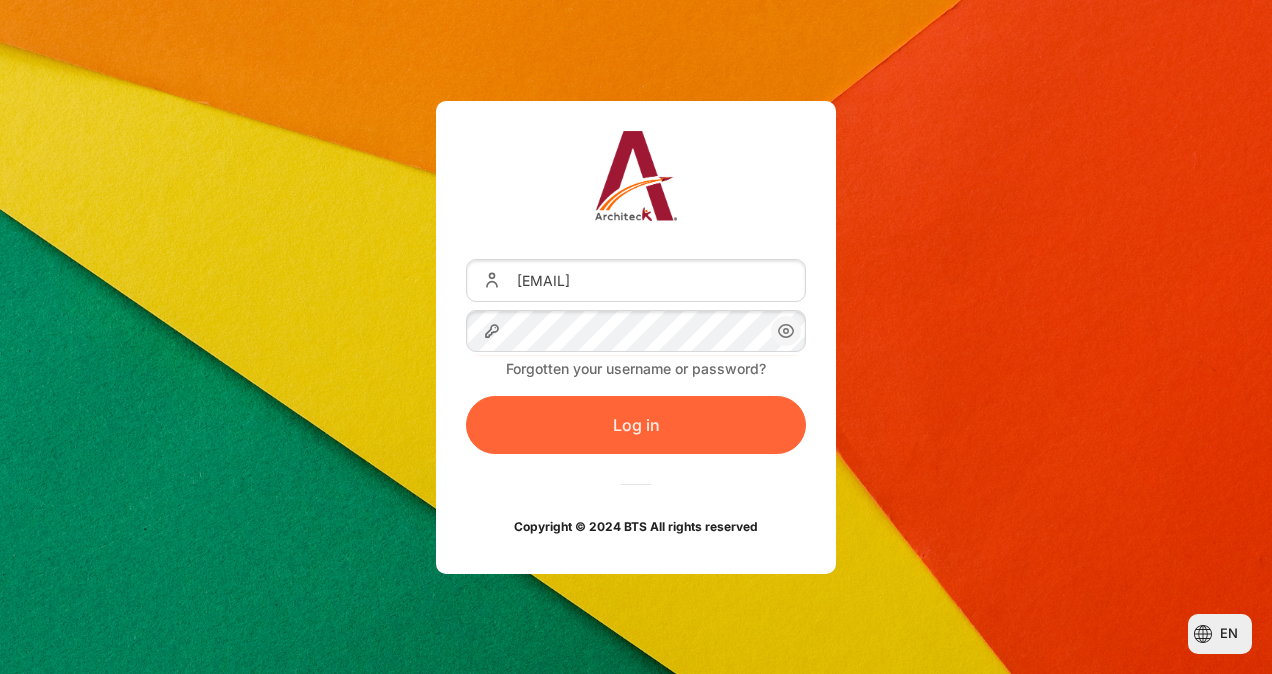 click on "Log in" at bounding box center [636, 425] 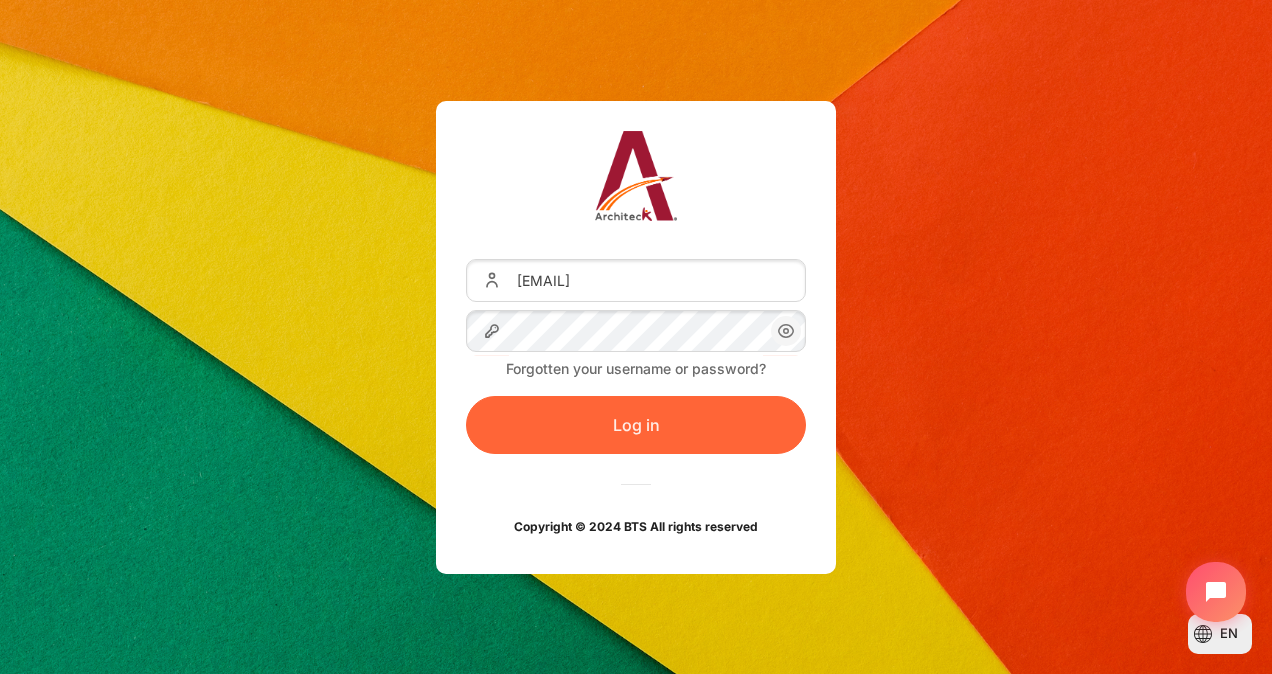 scroll, scrollTop: 0, scrollLeft: 0, axis: both 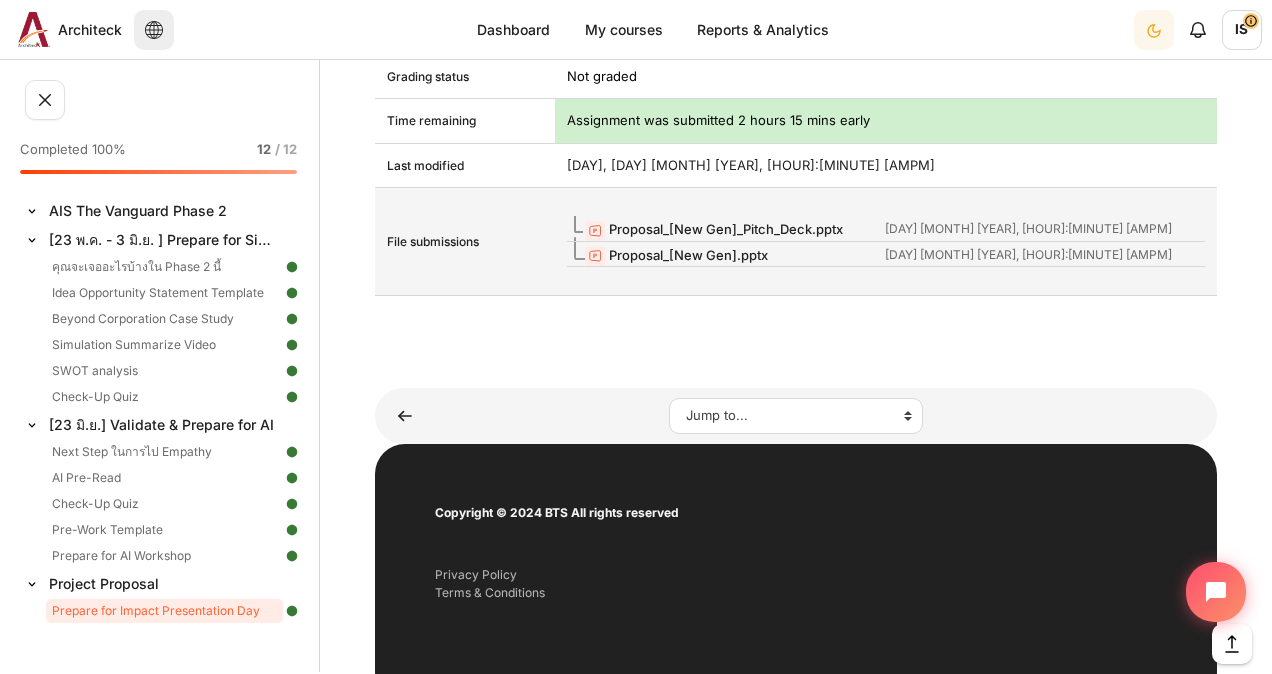 click on "Proposal_[New Gen]_Pitch_Deck.pptx" at bounding box center (726, 229) 